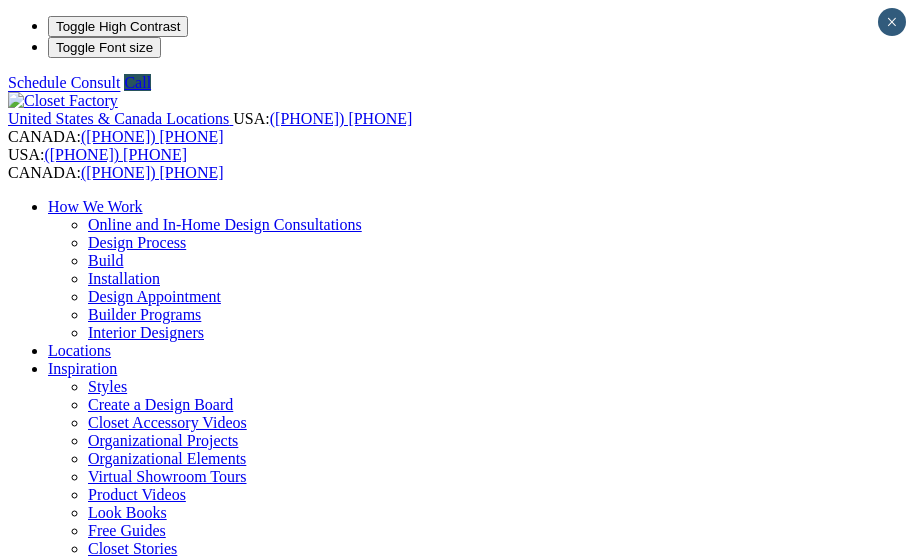 scroll, scrollTop: 0, scrollLeft: 0, axis: both 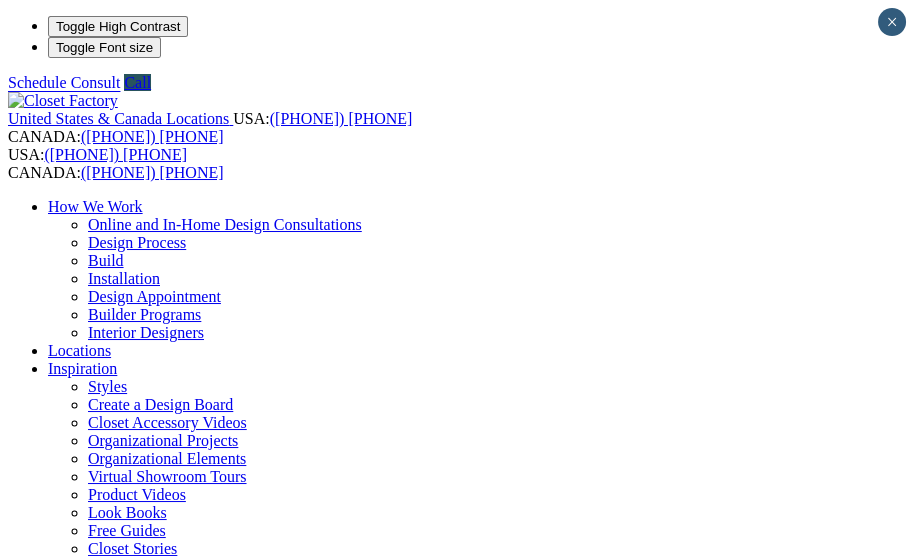 click at bounding box center (0, 0) 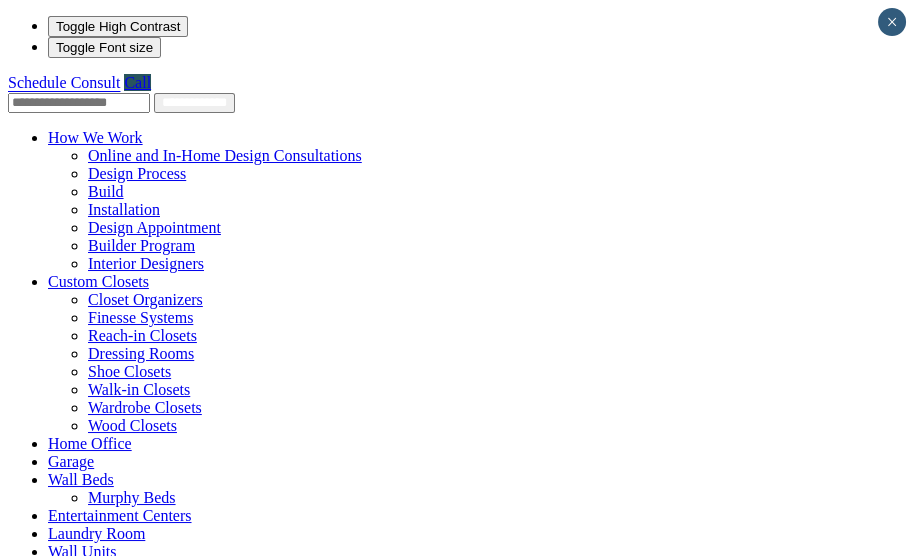 click on "Wall Units" at bounding box center [82, 551] 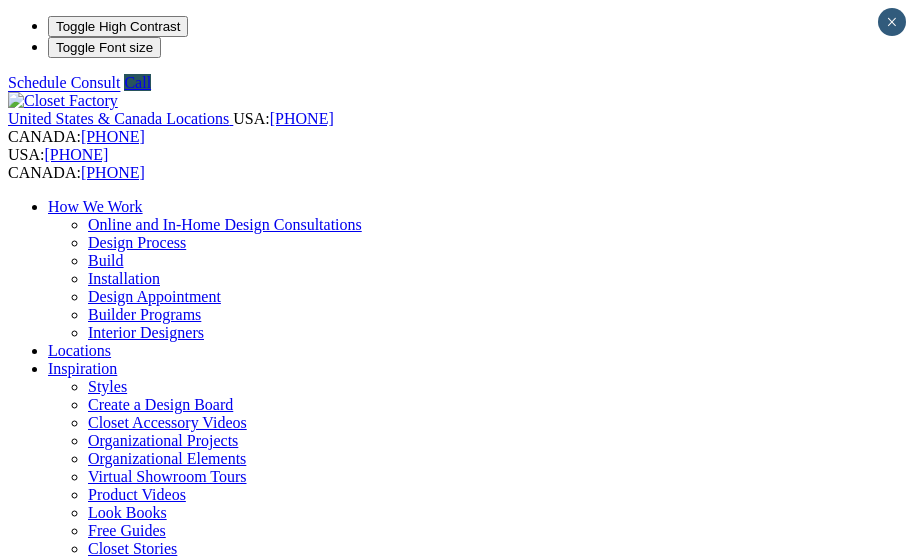 scroll, scrollTop: 0, scrollLeft: 0, axis: both 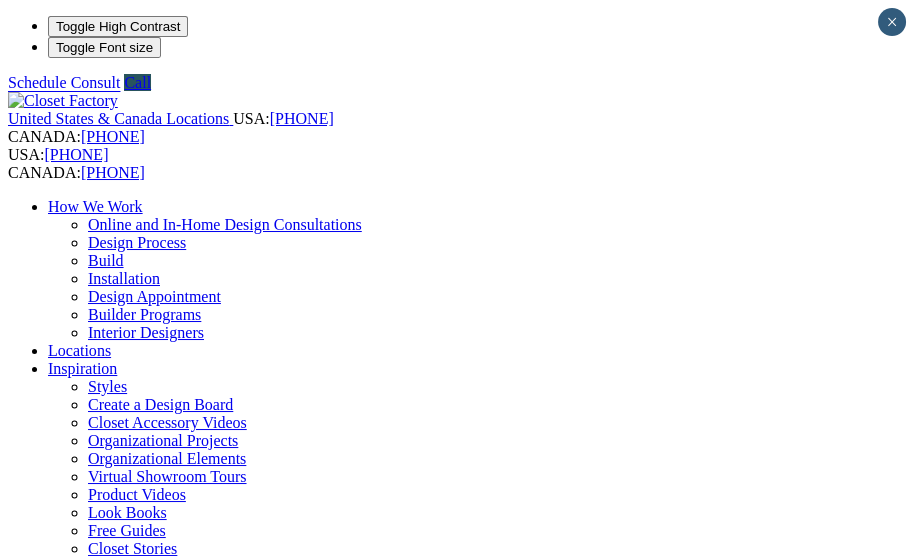 click at bounding box center (0, 0) 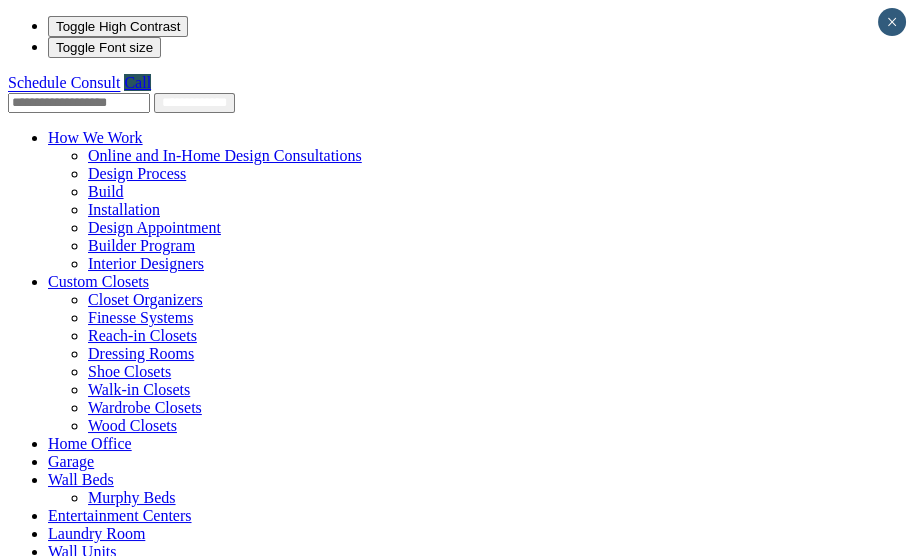 click on "Custom Closets" at bounding box center [98, 281] 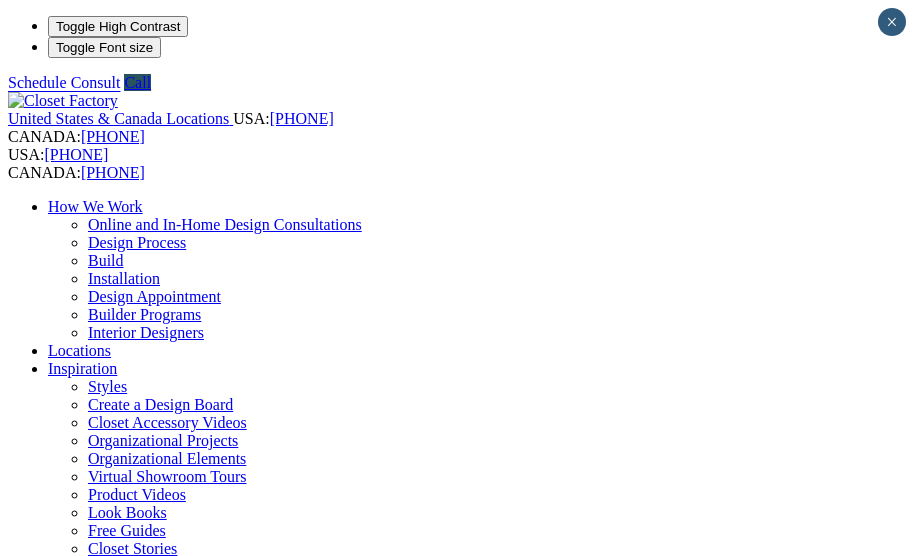 scroll, scrollTop: 0, scrollLeft: 0, axis: both 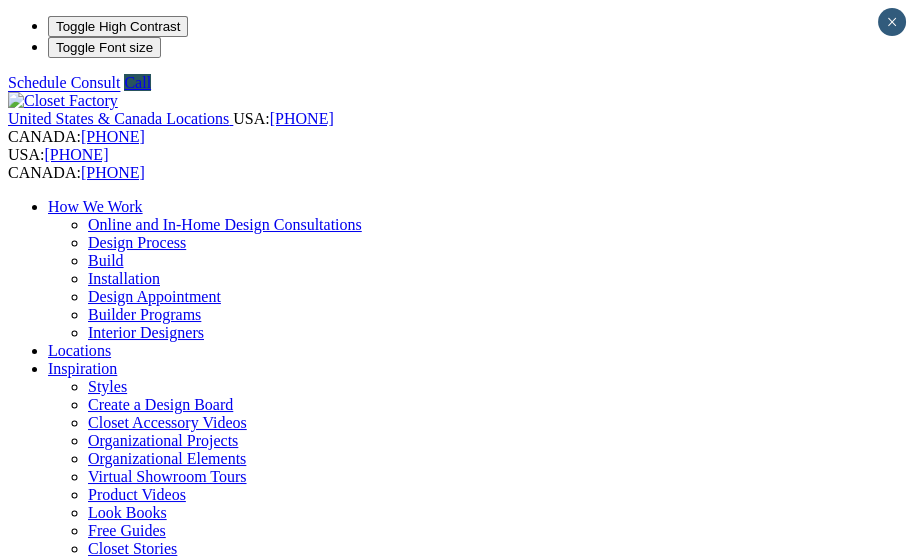 click at bounding box center (0, 0) 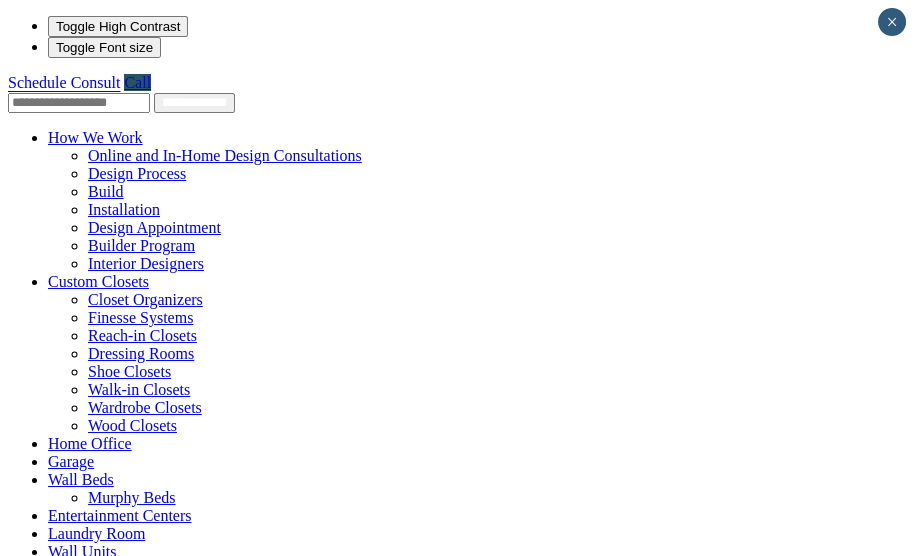 click on "Wine & Pantry" at bounding box center (96, 569) 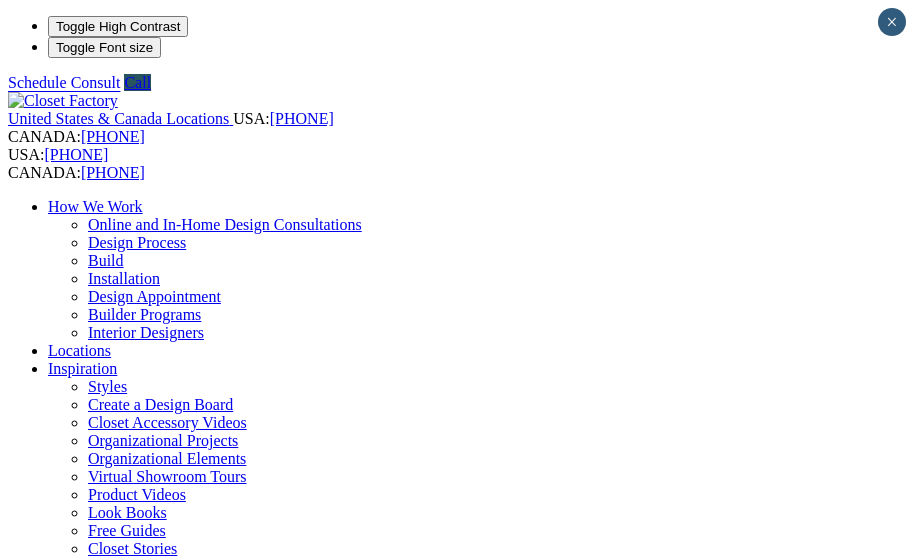 scroll, scrollTop: 0, scrollLeft: 0, axis: both 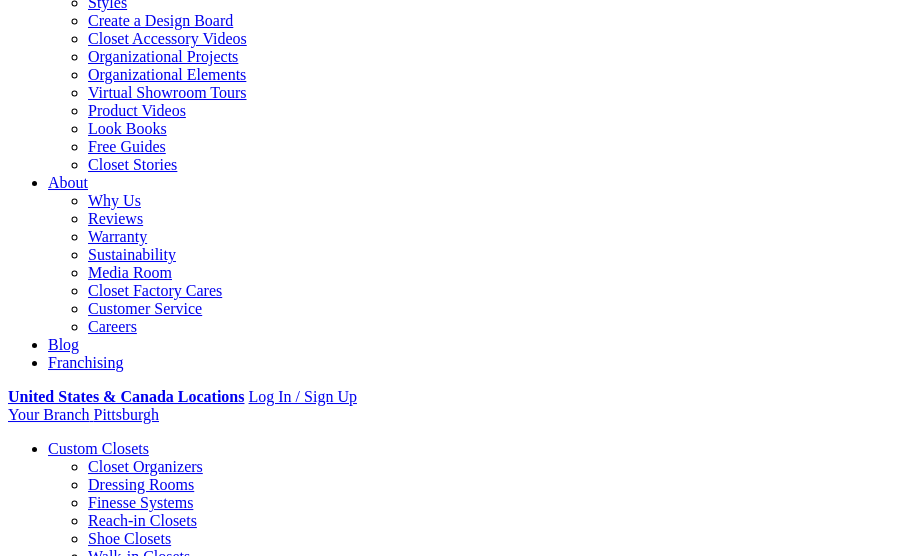 click on "Gallery" at bounding box center (111, 1628) 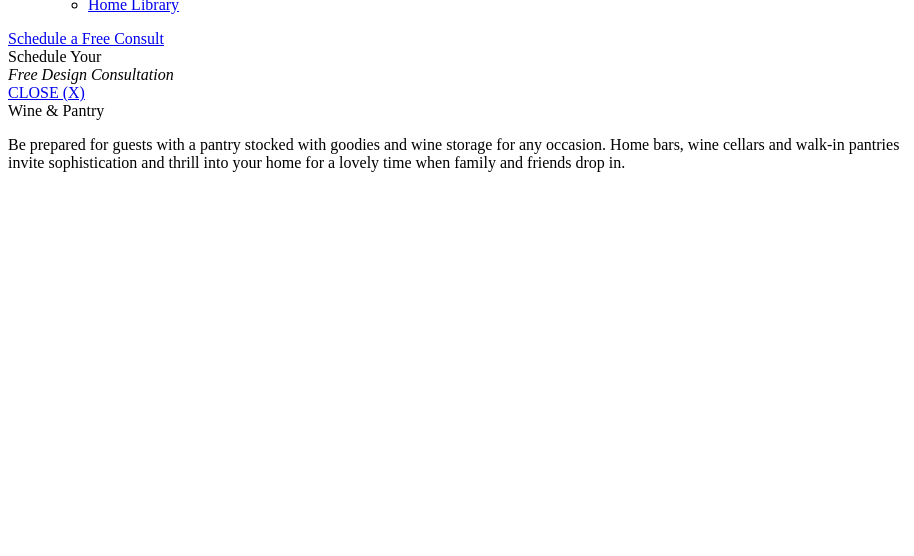 scroll, scrollTop: 1326, scrollLeft: 0, axis: vertical 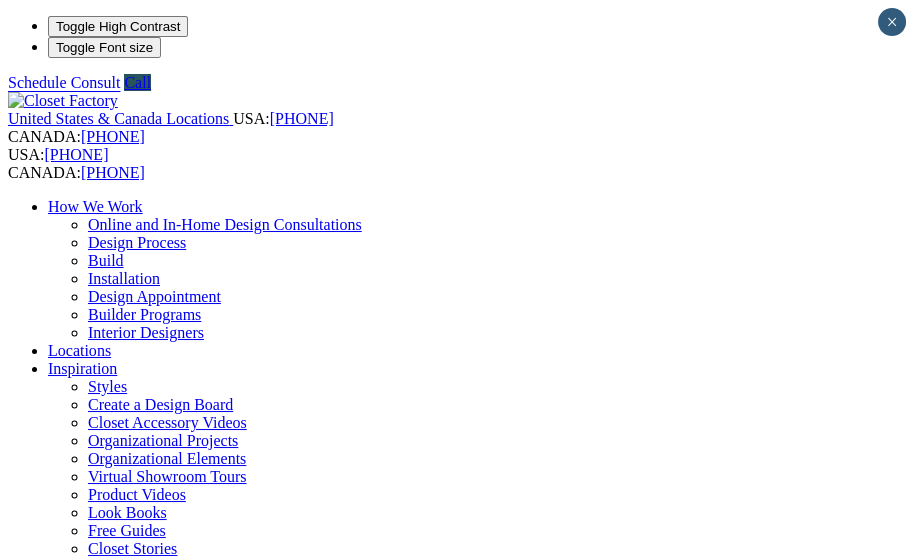 click on "Pantry and Wine Storage
Be prepared for guests with a pantry stocked with goodies and wine storage for any occasion. Home bars, wine cellars and walk-in pantries invite sophistication and thrill into your home for a lovely time when family and friends drop in." at bounding box center [-1362, 1709] 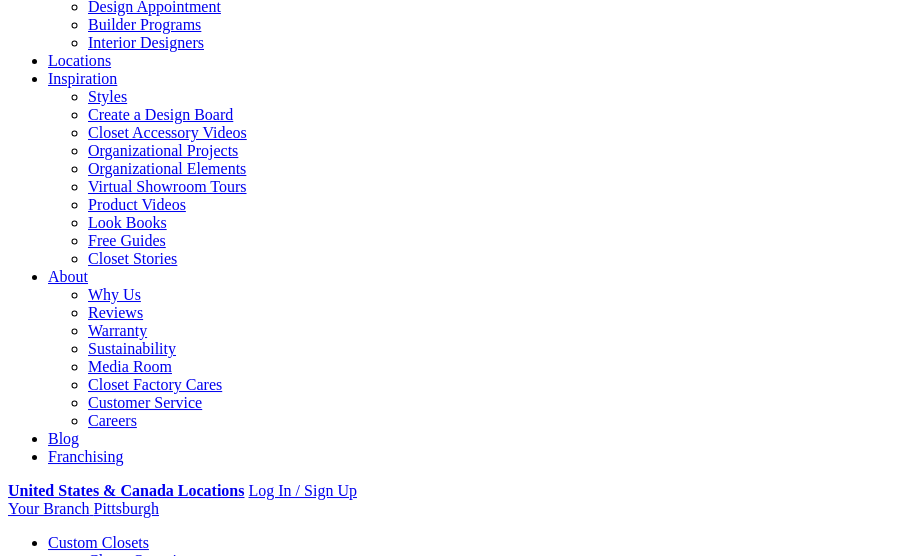 scroll, scrollTop: 333, scrollLeft: 0, axis: vertical 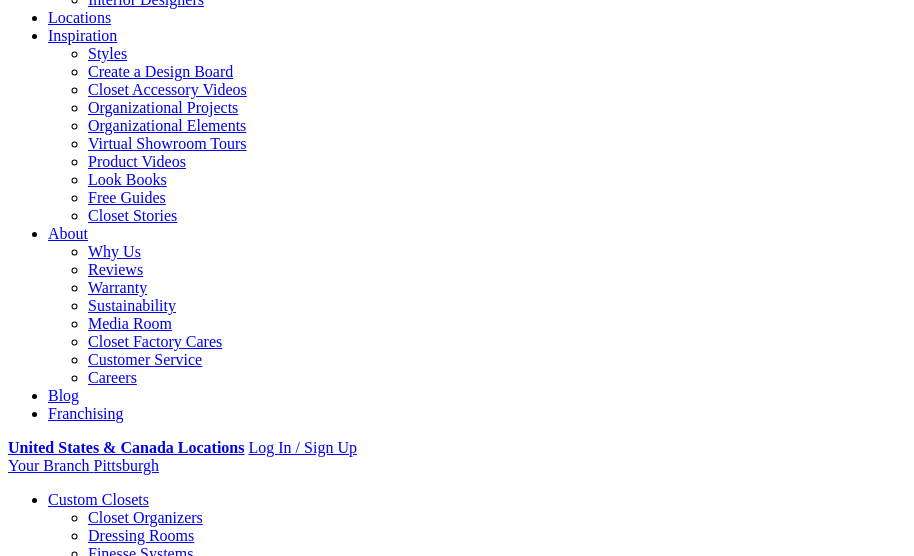 click at bounding box center (299, 1680) 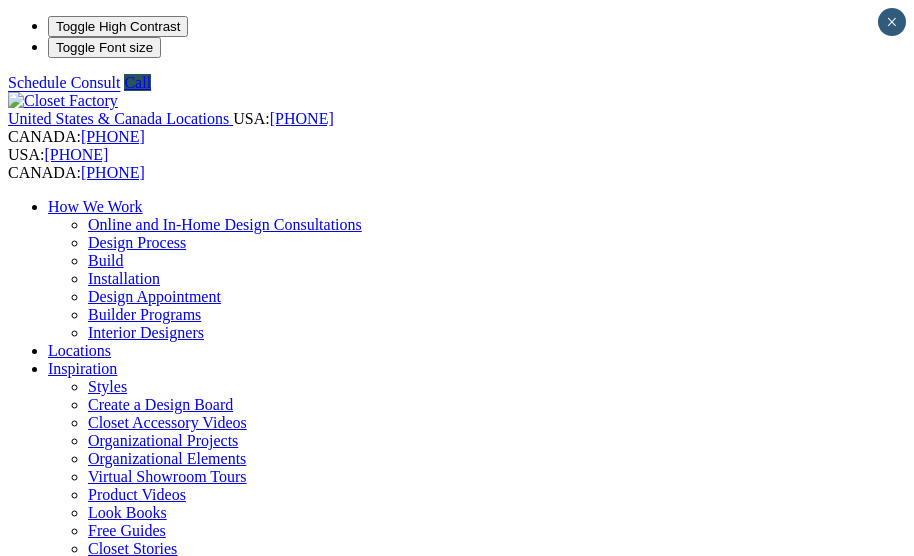 scroll, scrollTop: 0, scrollLeft: 0, axis: both 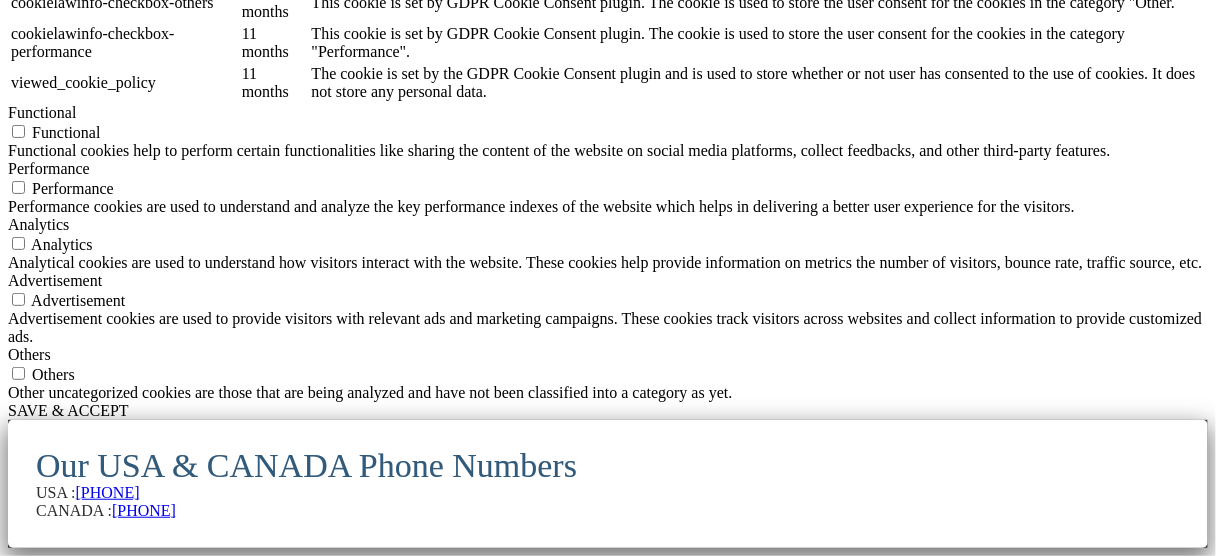 click on "Laundry Room" at bounding box center [96, -6579] 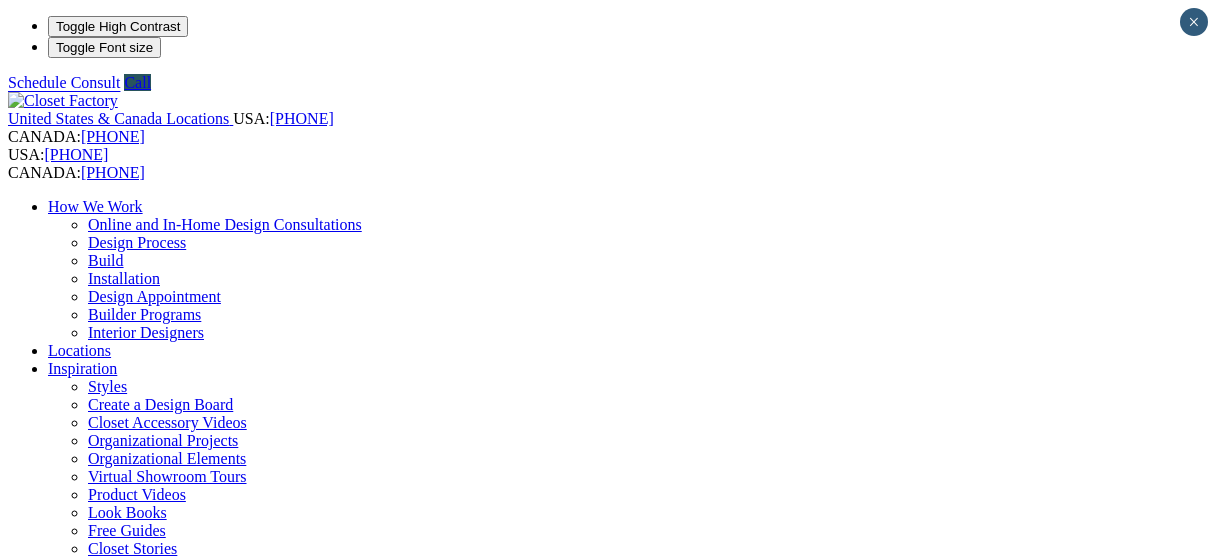 scroll, scrollTop: 0, scrollLeft: 0, axis: both 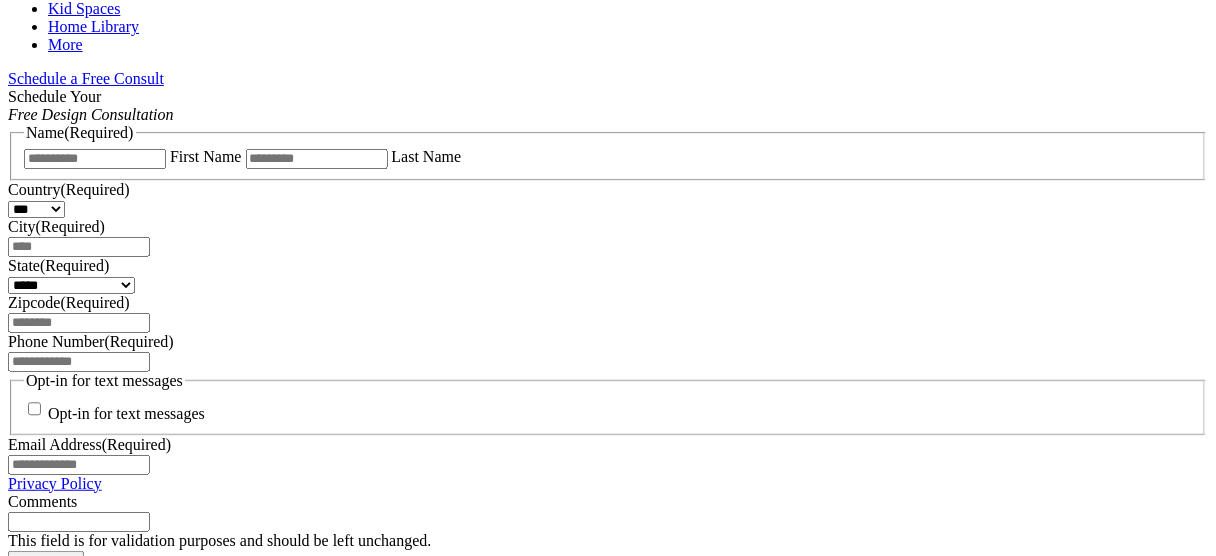 click on "Gallery" at bounding box center [608, 1785] 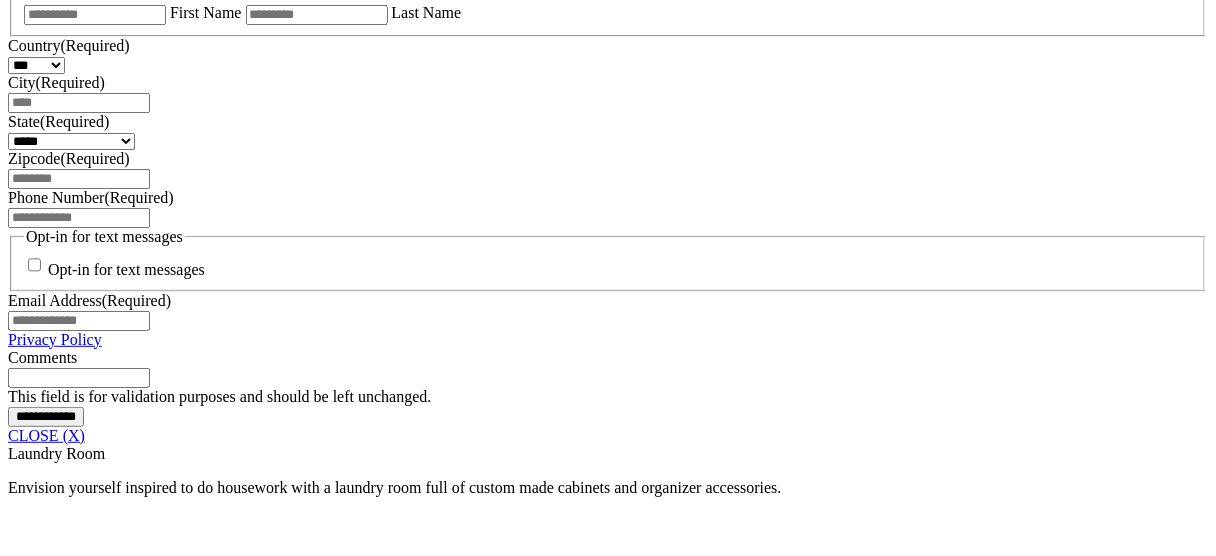click on "Custom Closets" at bounding box center (98, -316) 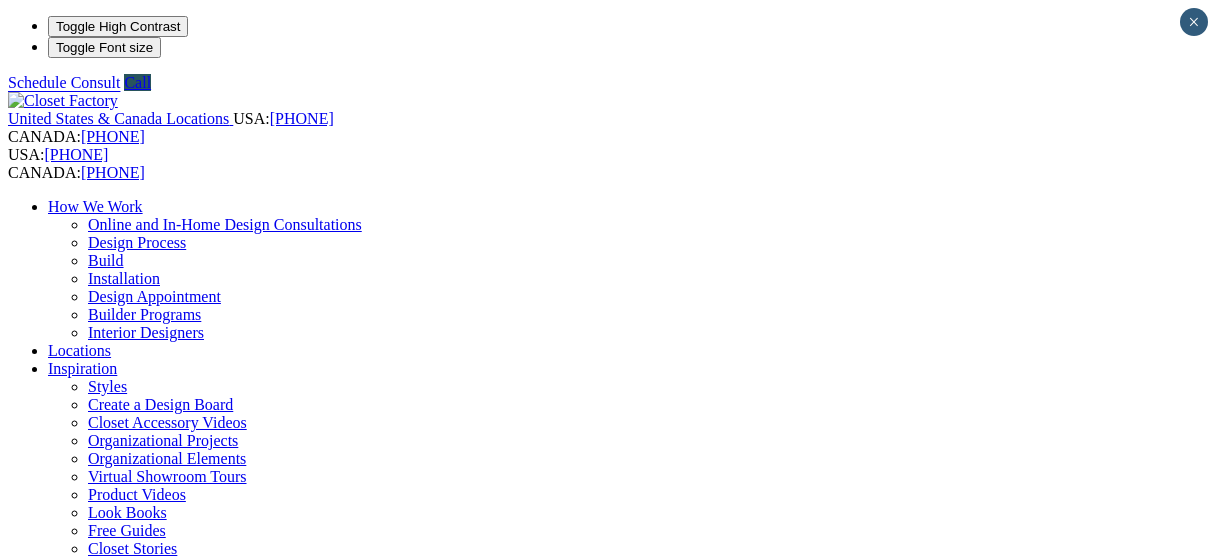 scroll, scrollTop: 0, scrollLeft: 0, axis: both 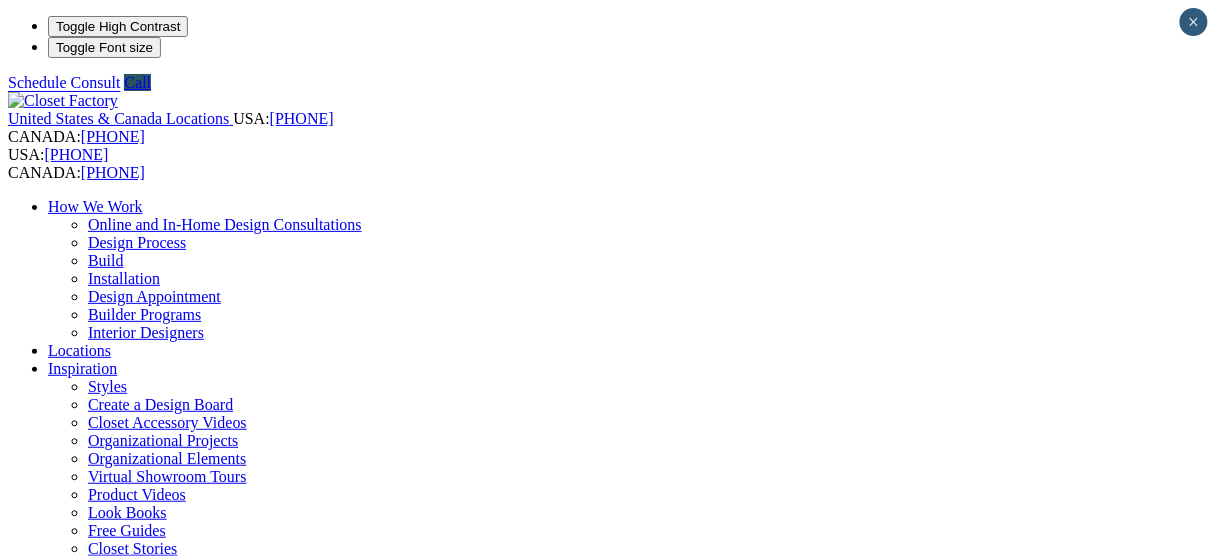 click on "Wine & Pantry" at bounding box center [136, 1228] 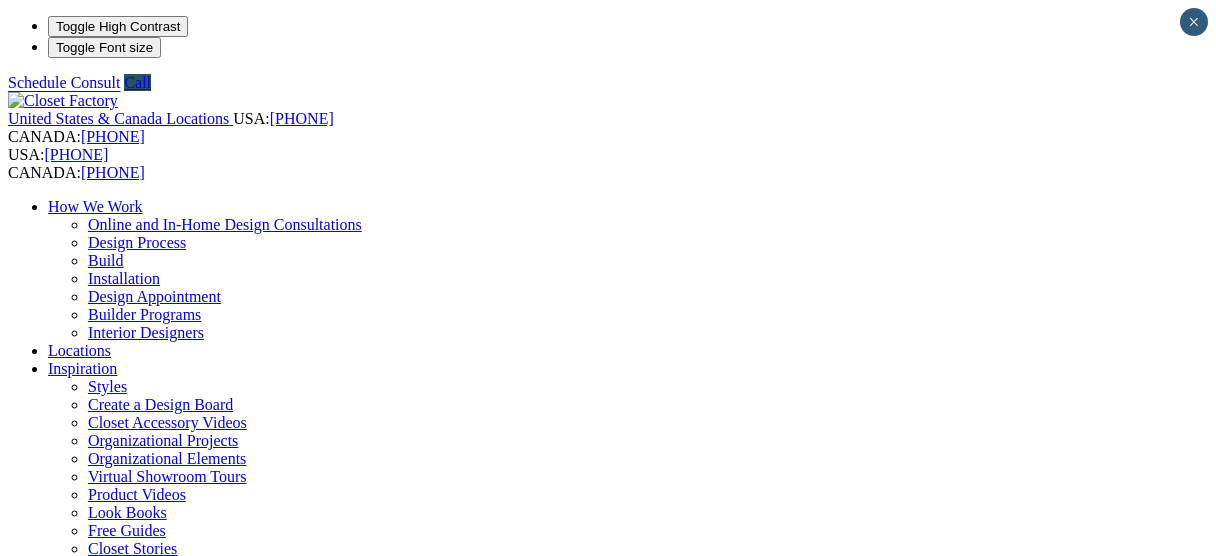 scroll, scrollTop: 0, scrollLeft: 0, axis: both 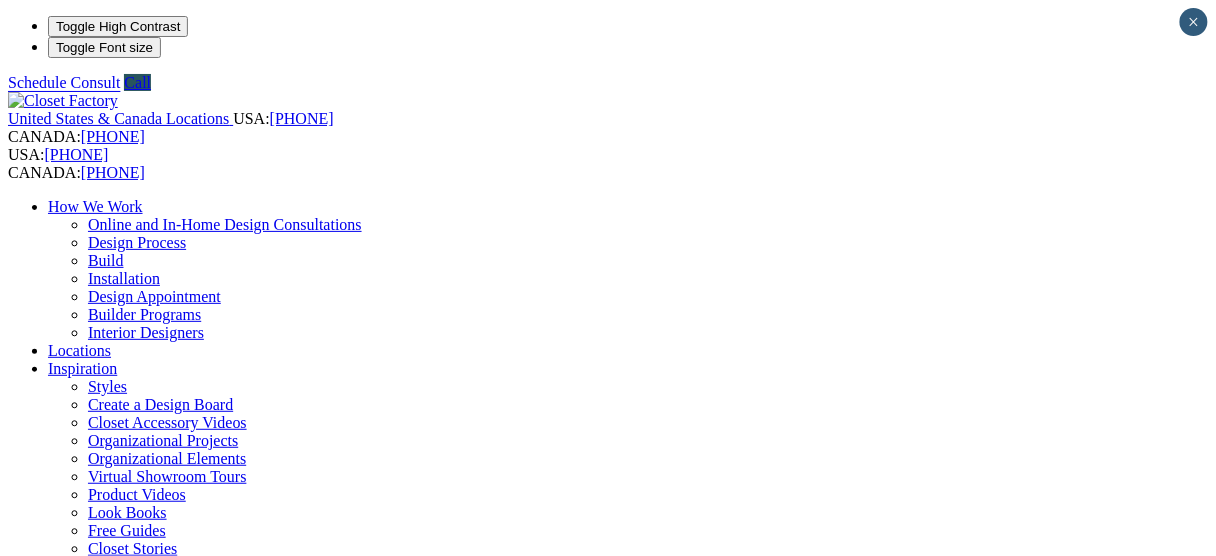 click on "CLOSE (X)" at bounding box center [46, 1853] 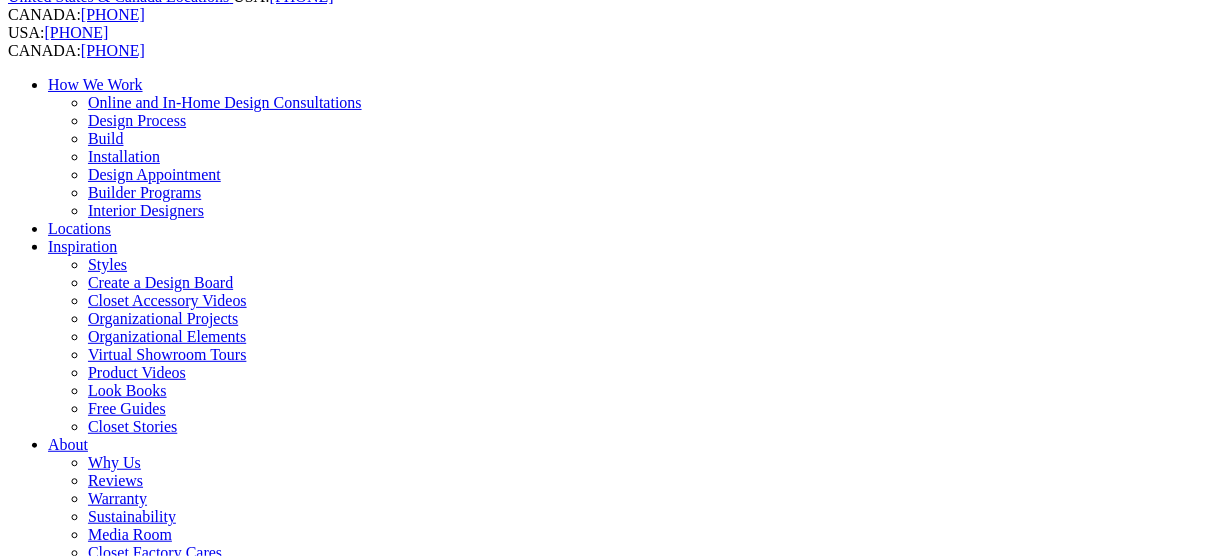 scroll, scrollTop: 189, scrollLeft: 0, axis: vertical 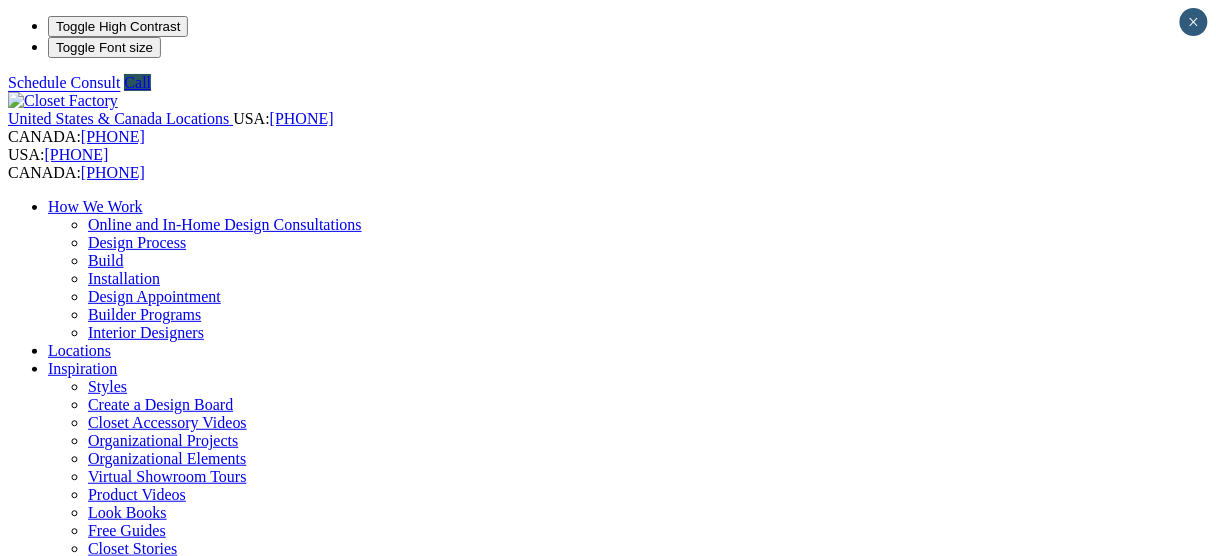 click on "Pantry and Wine Storage
Be prepared for guests with a pantry stocked with goodies and wine storage for any occasion. Home bars, wine cellars and walk-in pantries invite sophistication and thrill into your home for a lovely time when family and friends drop in." at bounding box center (-1817, 1611) 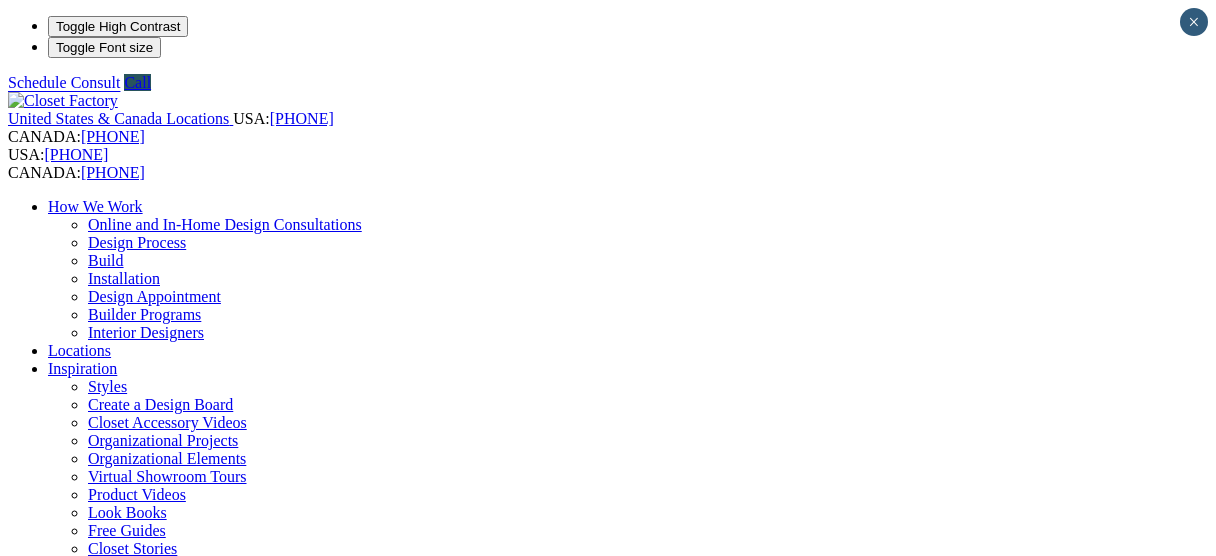 scroll, scrollTop: 0, scrollLeft: 0, axis: both 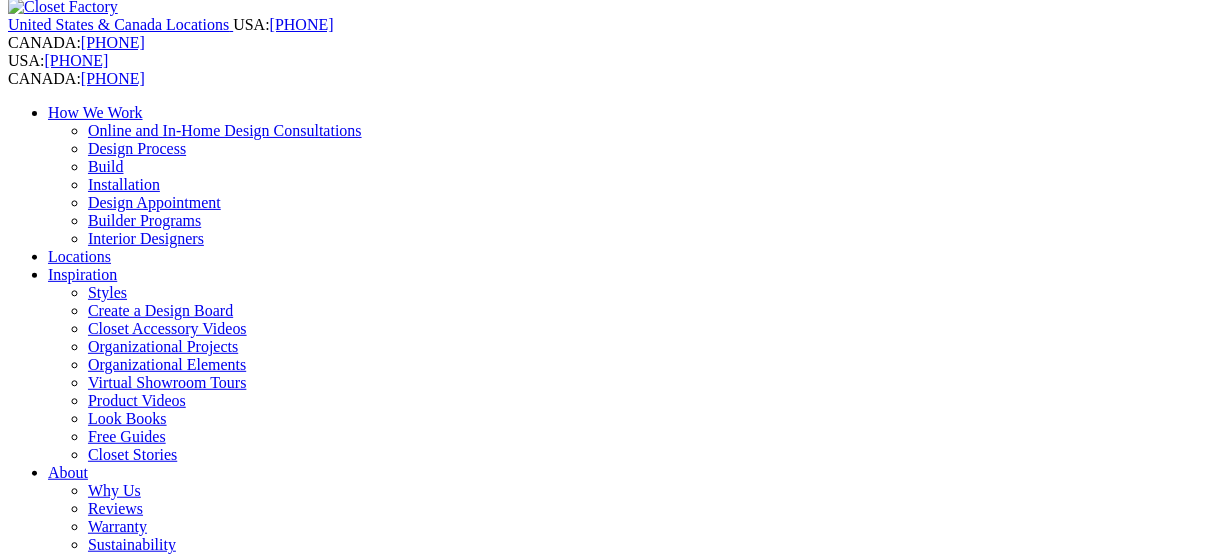 click on "Mudroom Bench, Floated Shelves, and Symphony Rack
Well designed mudrooms add additional storage and turn clutter into organization." at bounding box center (-3033, 1539) 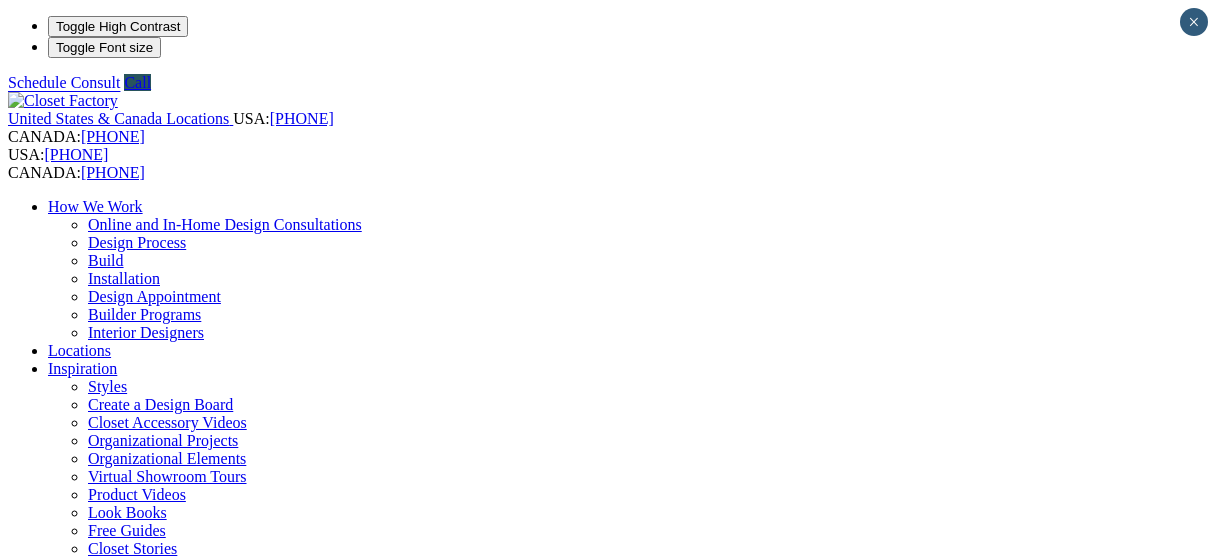 scroll, scrollTop: 0, scrollLeft: 0, axis: both 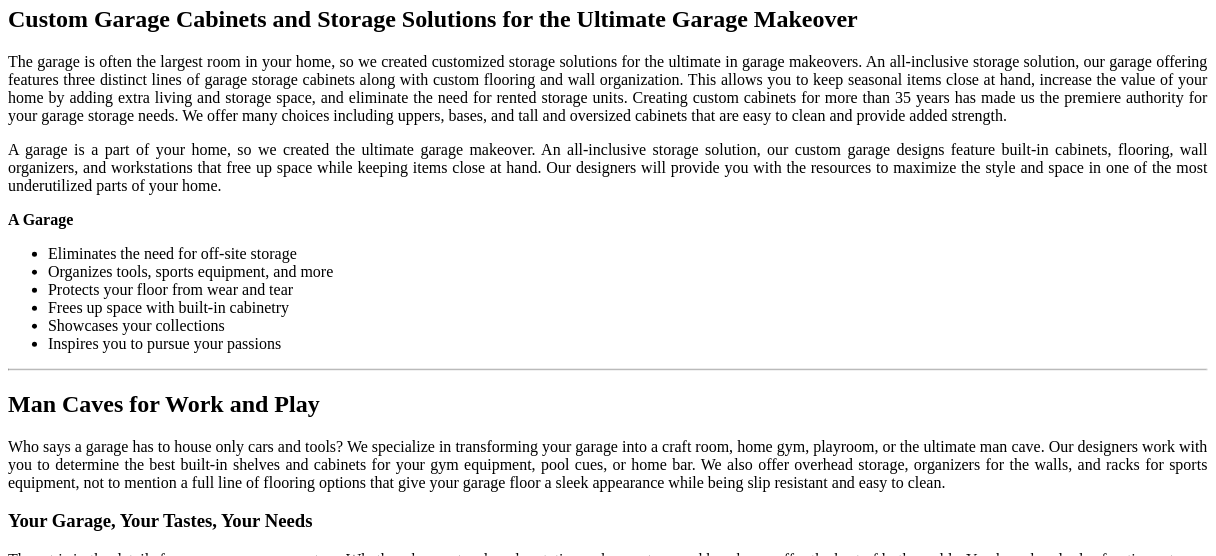 click at bounding box center [115, 1393] 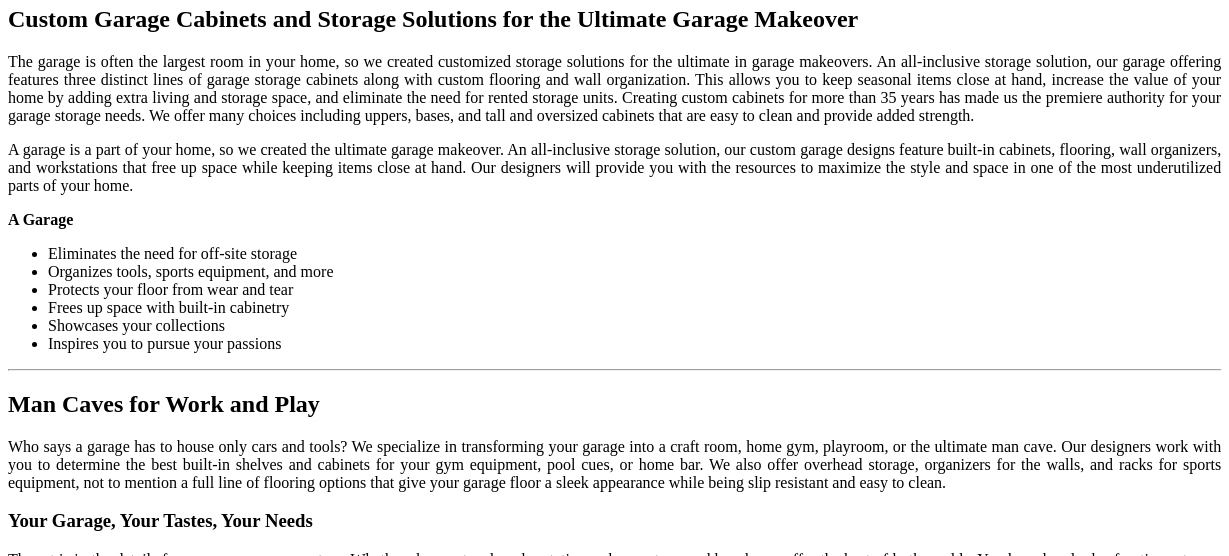 click at bounding box center [115, 32673] 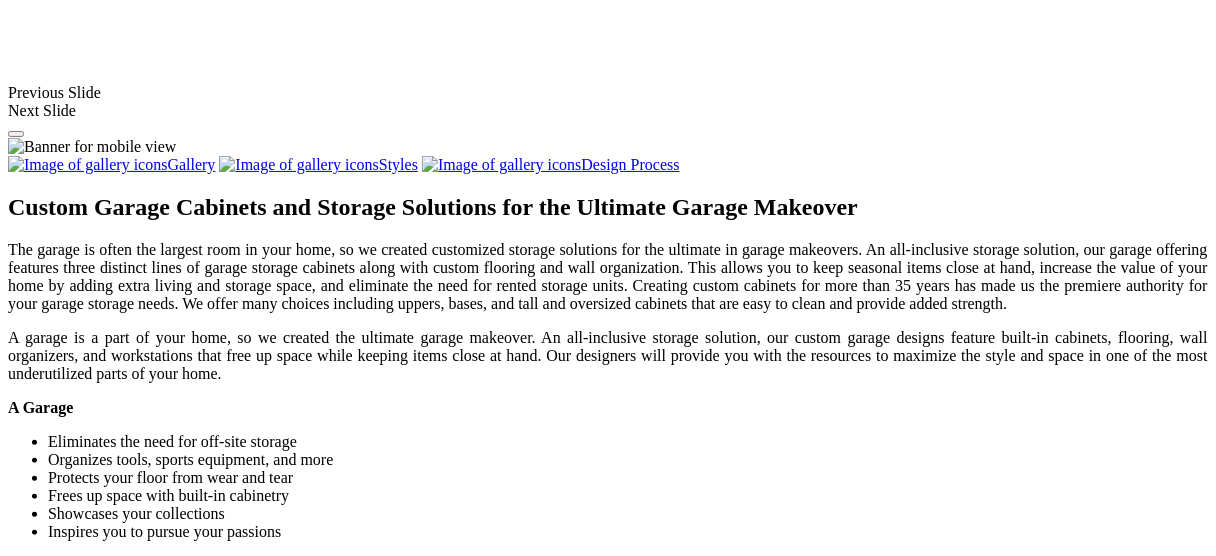 scroll, scrollTop: 1463, scrollLeft: 0, axis: vertical 